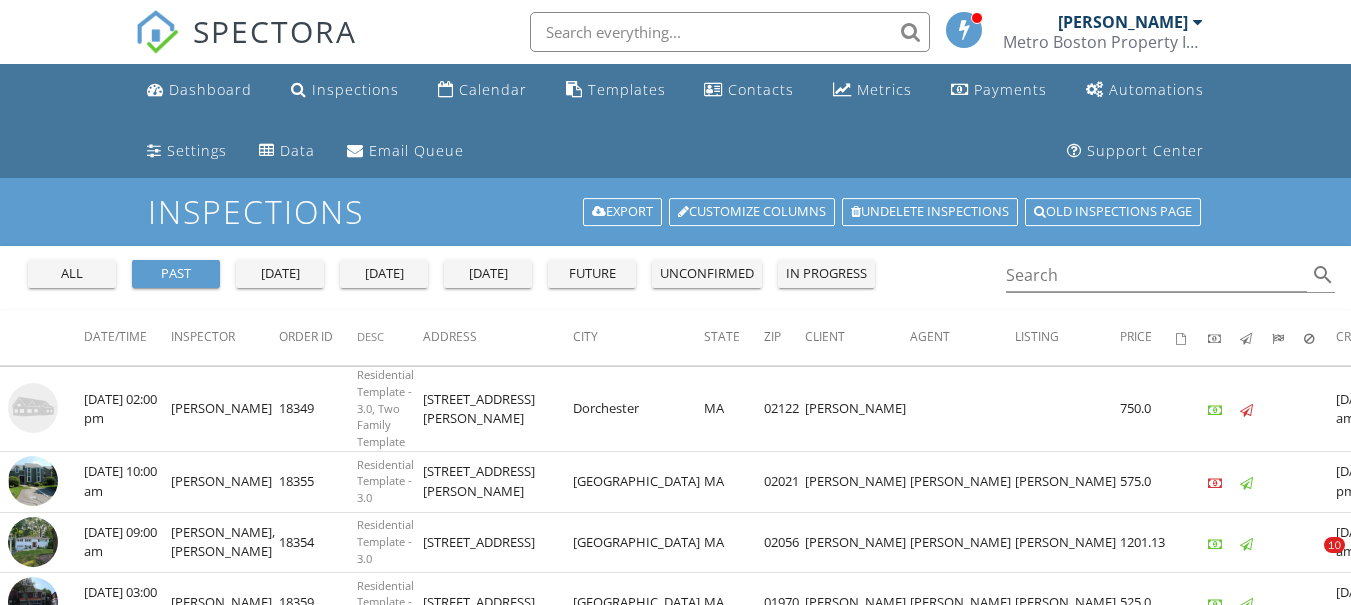 scroll, scrollTop: 600, scrollLeft: 0, axis: vertical 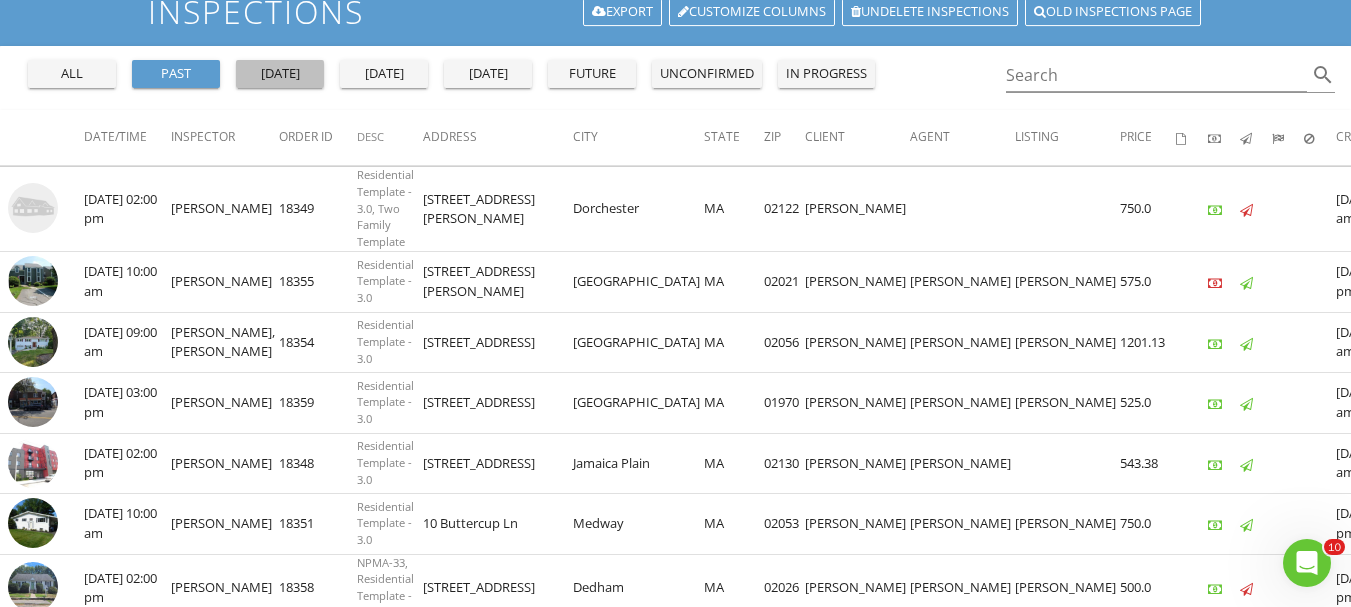 click on "yesterday" at bounding box center [280, 74] 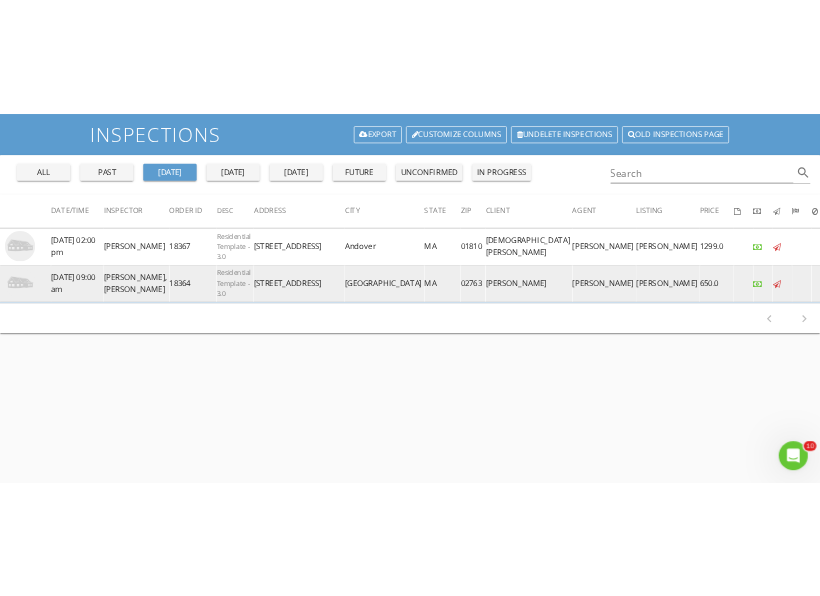 scroll, scrollTop: 200, scrollLeft: 0, axis: vertical 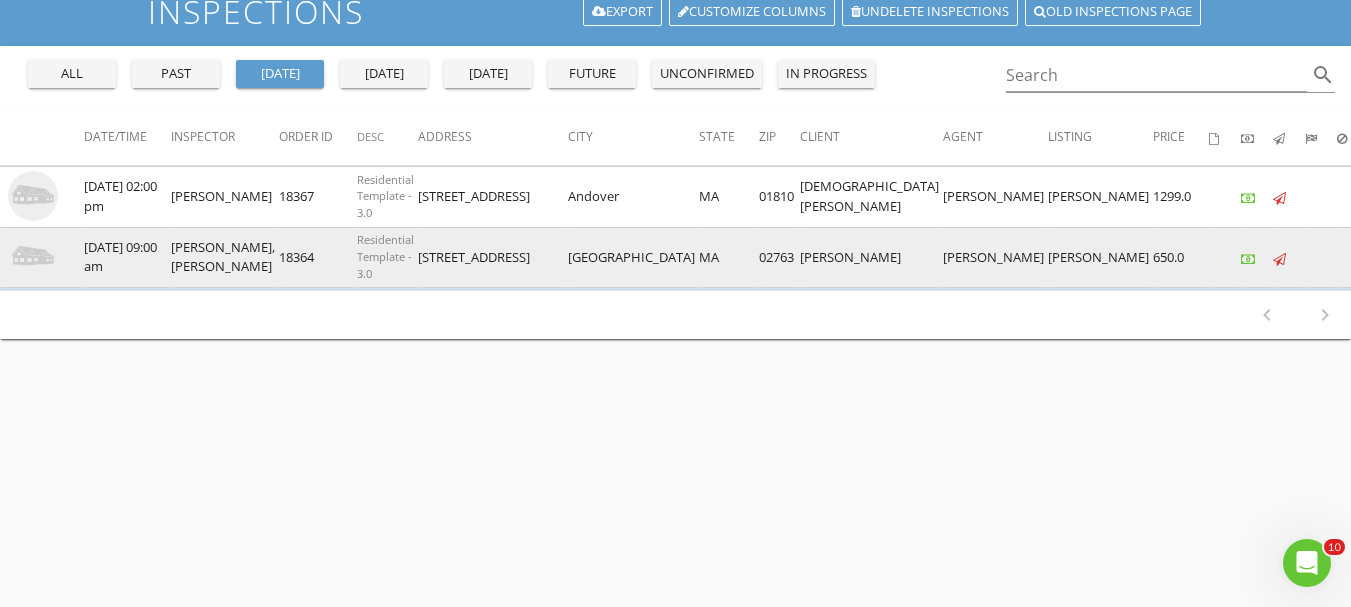 click at bounding box center (33, 257) 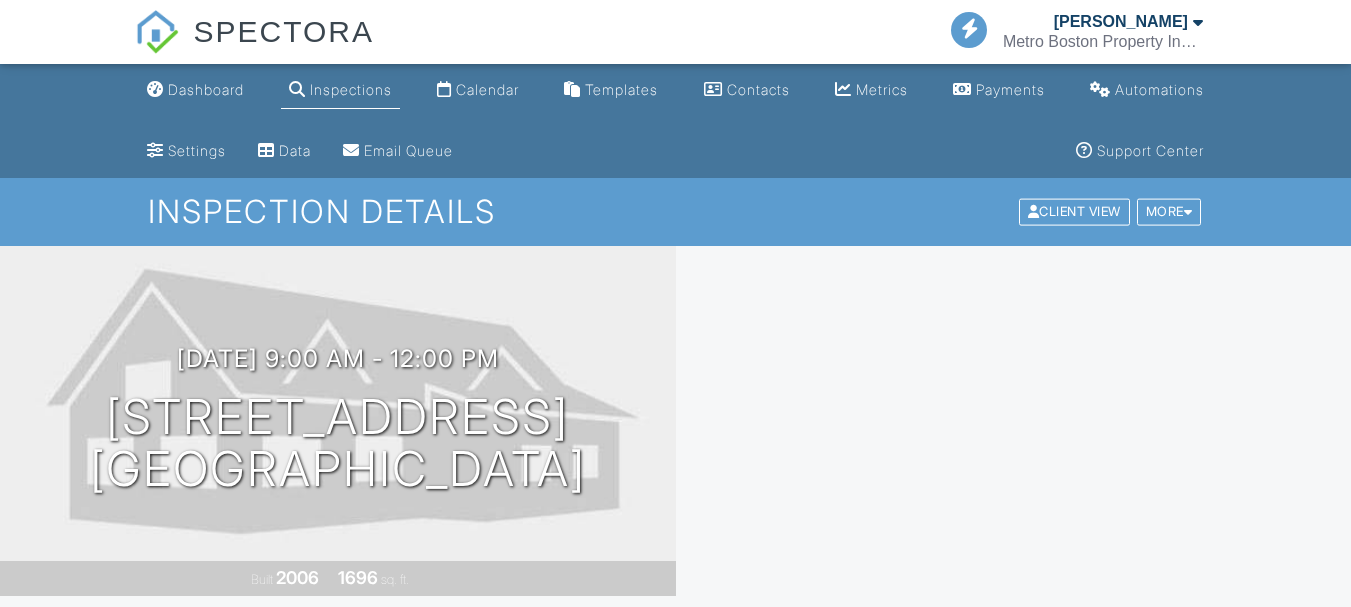scroll, scrollTop: 500, scrollLeft: 0, axis: vertical 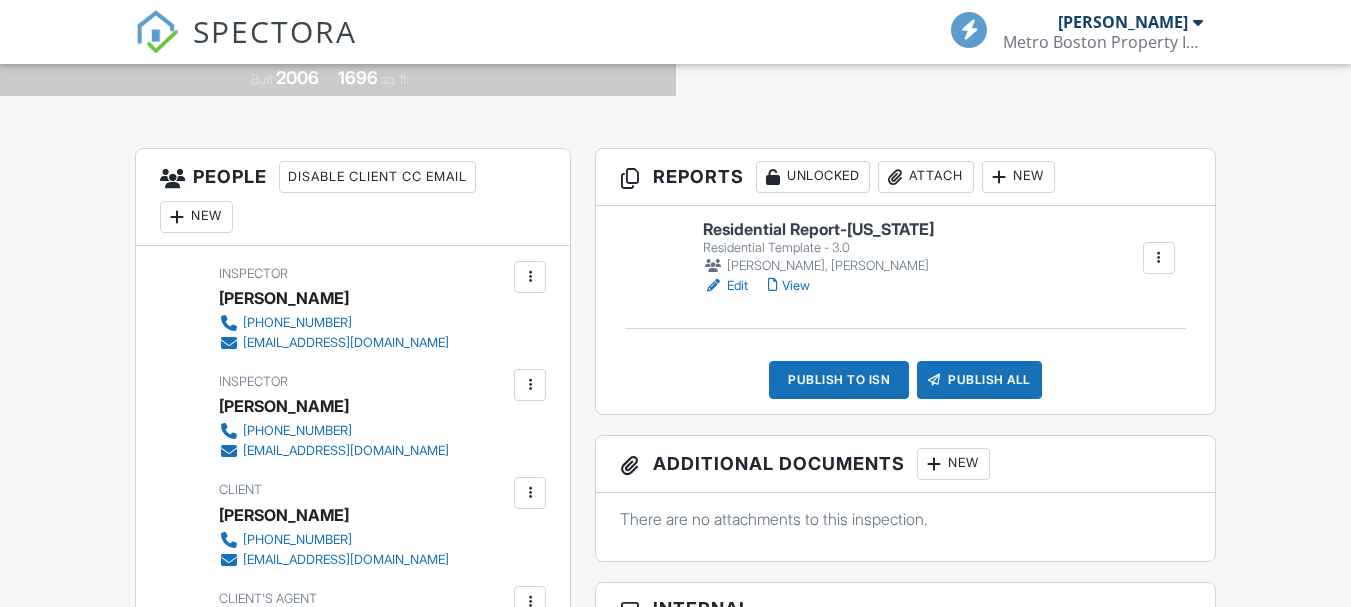 click on "Edit" at bounding box center [725, 286] 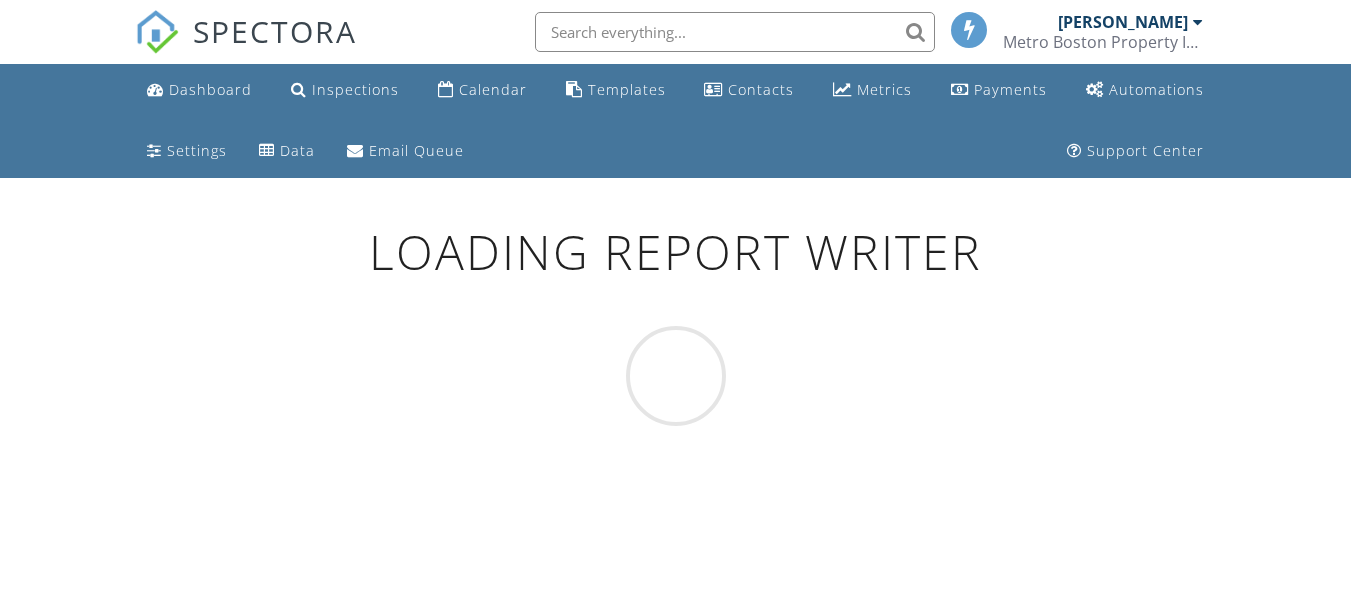 scroll, scrollTop: 0, scrollLeft: 0, axis: both 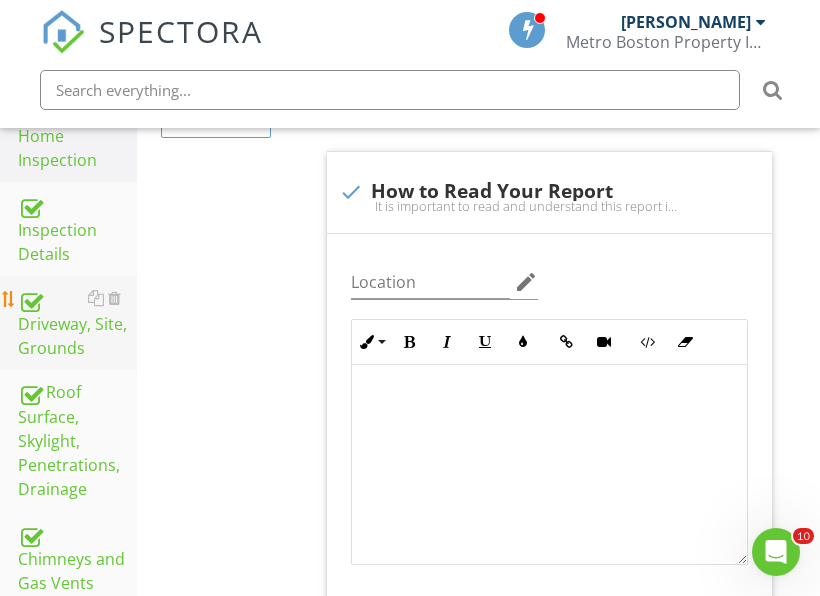 click on "Driveway, Site, Grounds" at bounding box center [77, 323] 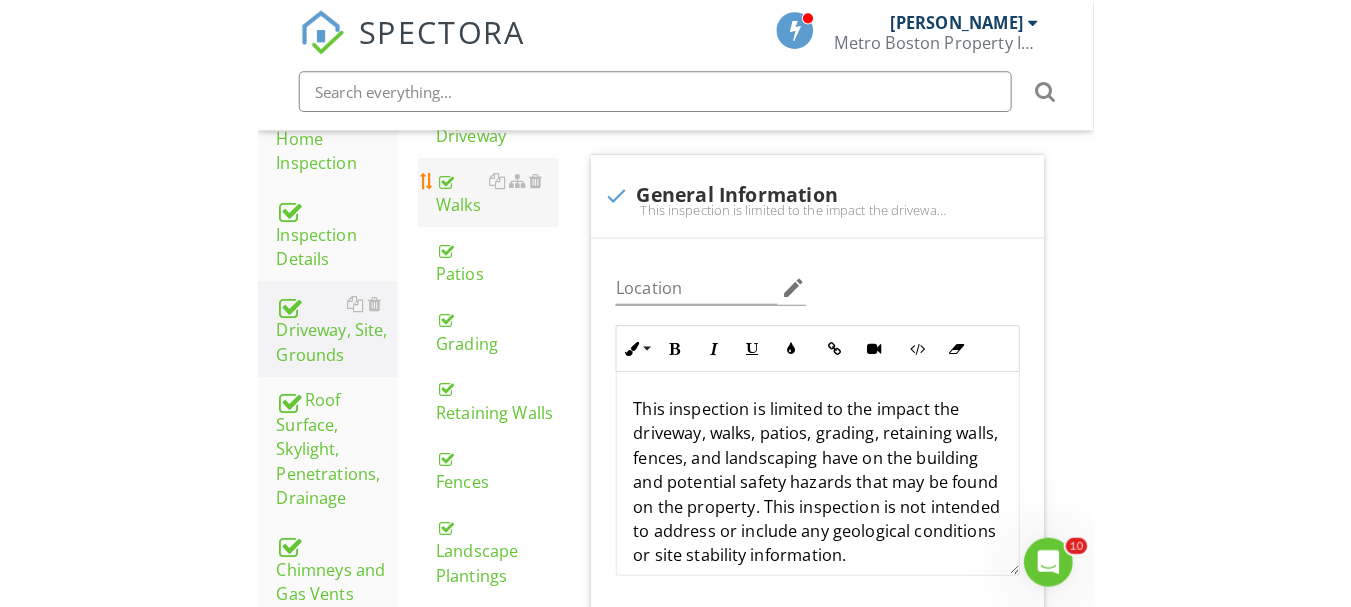 scroll, scrollTop: 400, scrollLeft: 0, axis: vertical 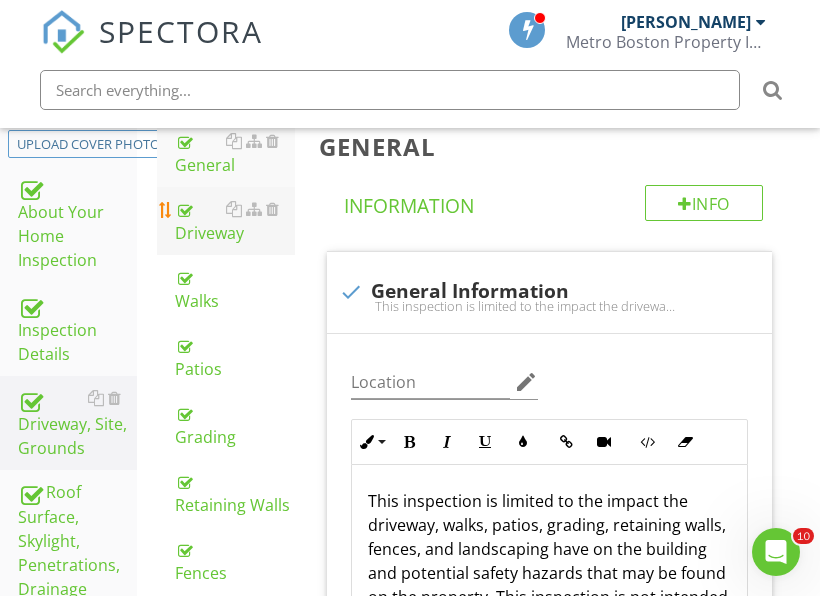 click on "Driveway" at bounding box center (235, 221) 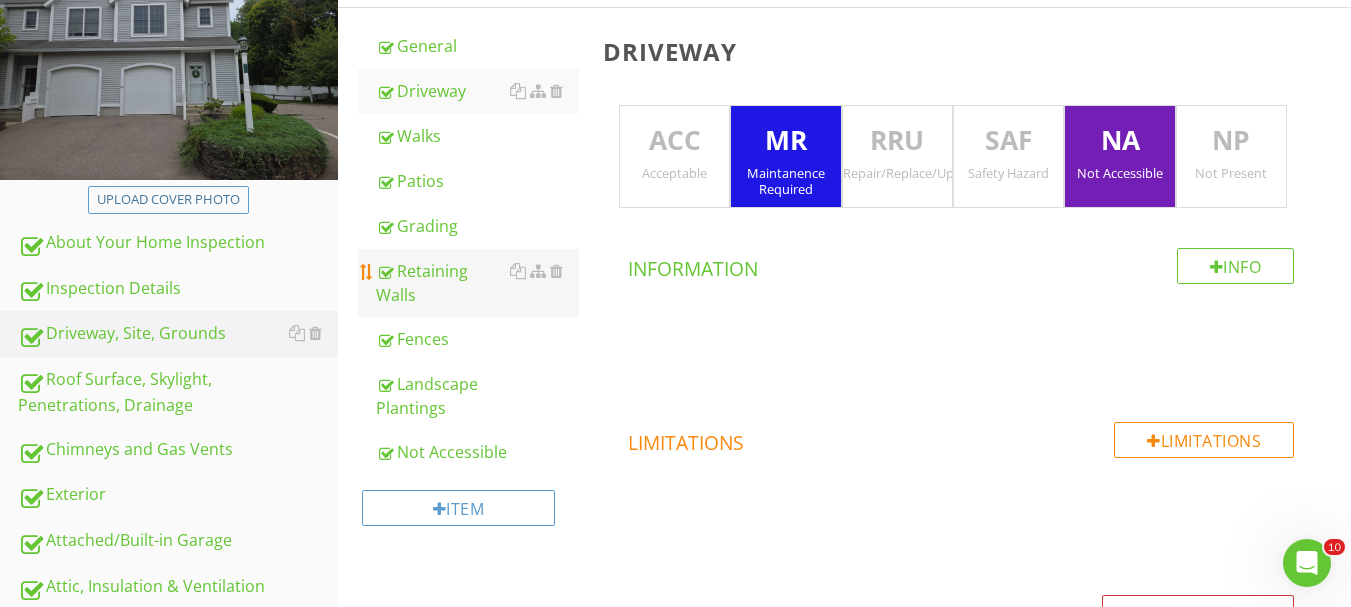 scroll, scrollTop: 300, scrollLeft: 0, axis: vertical 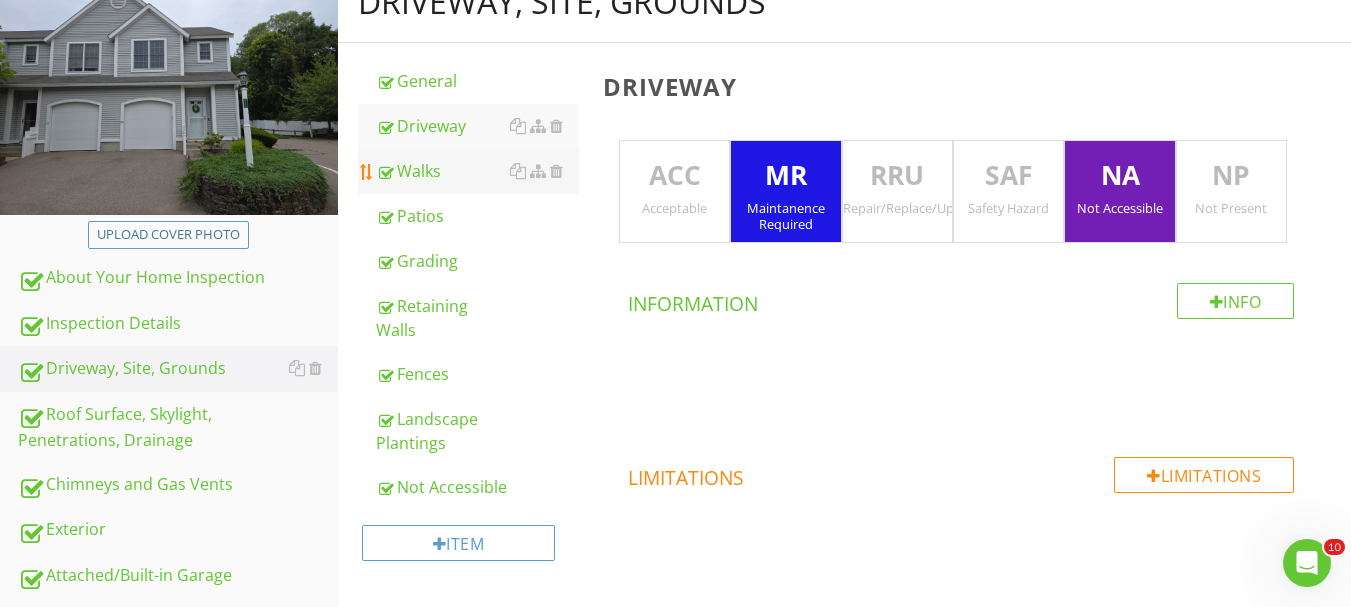 click on "Walks" at bounding box center (477, 171) 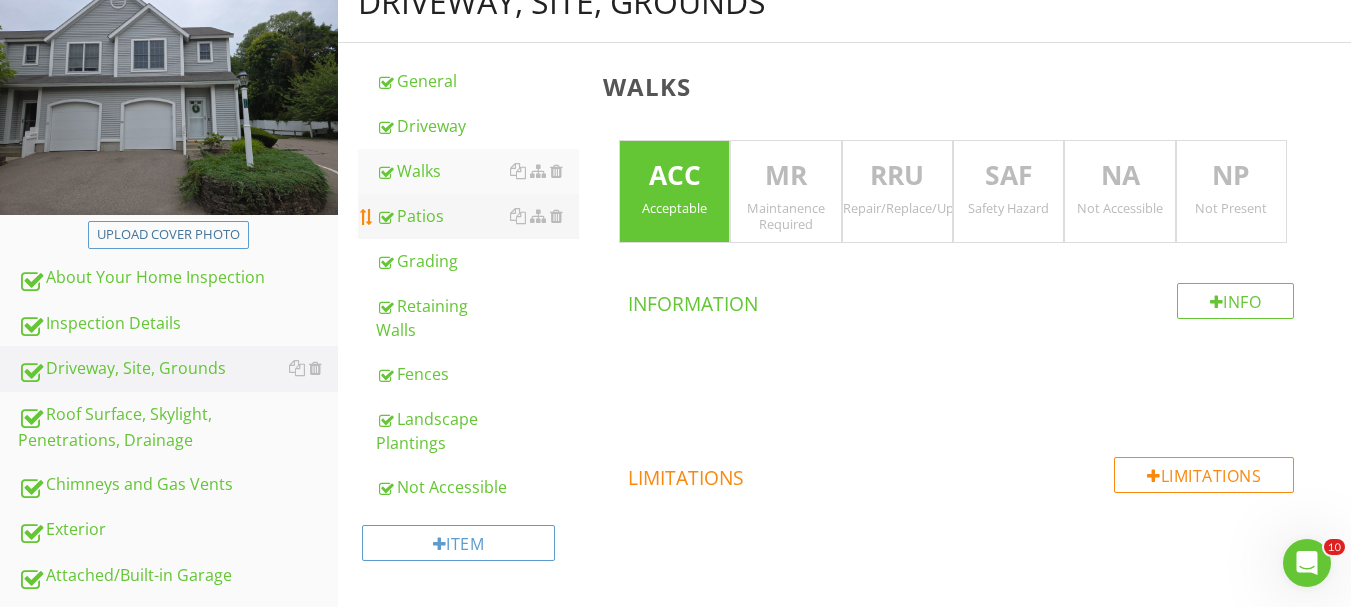 click on "Patios" at bounding box center [477, 216] 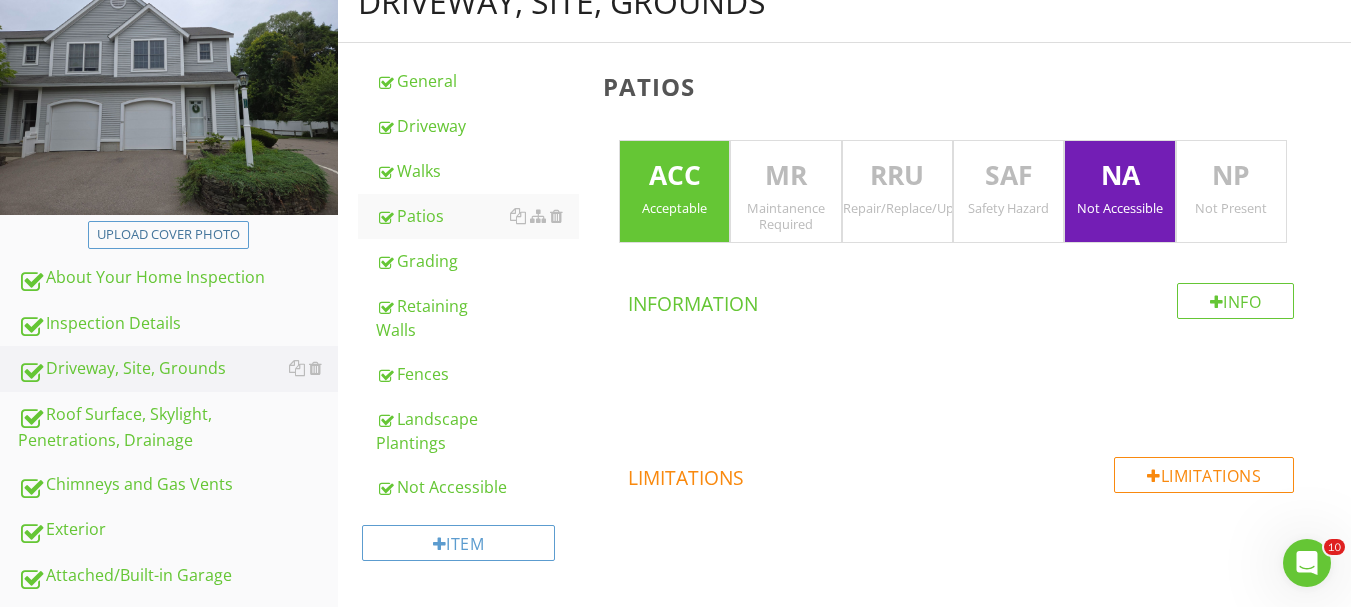 click on "Acceptable" at bounding box center (674, 208) 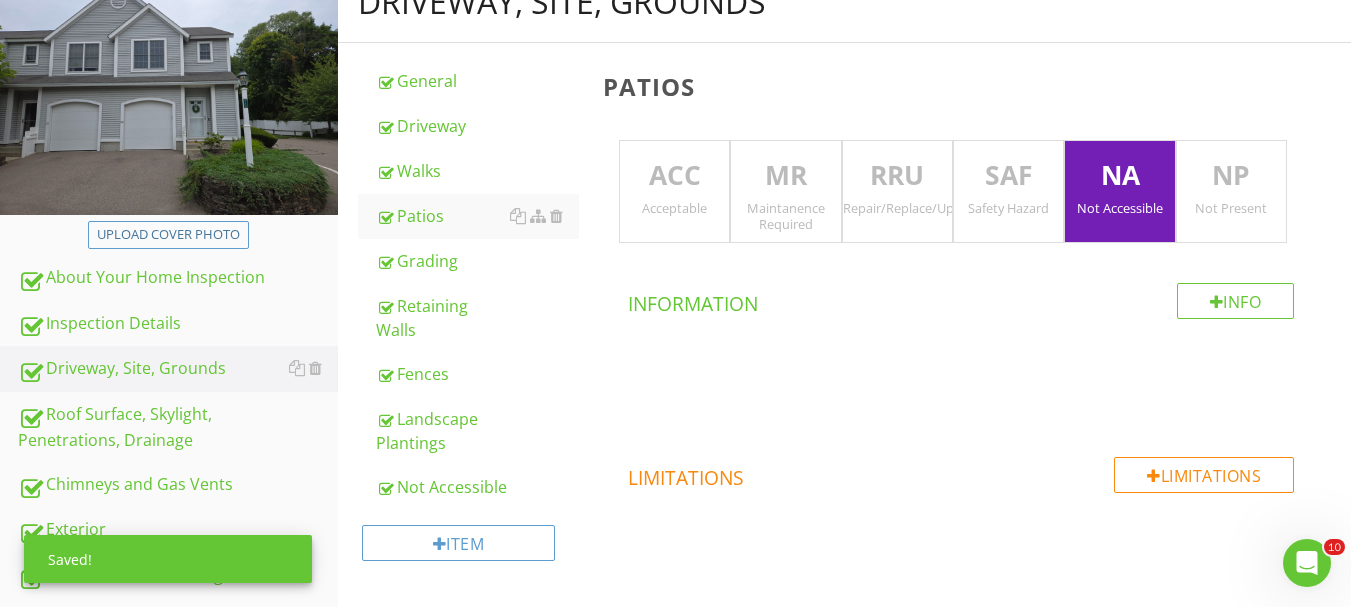 click on "Maintanence Required" at bounding box center [785, 216] 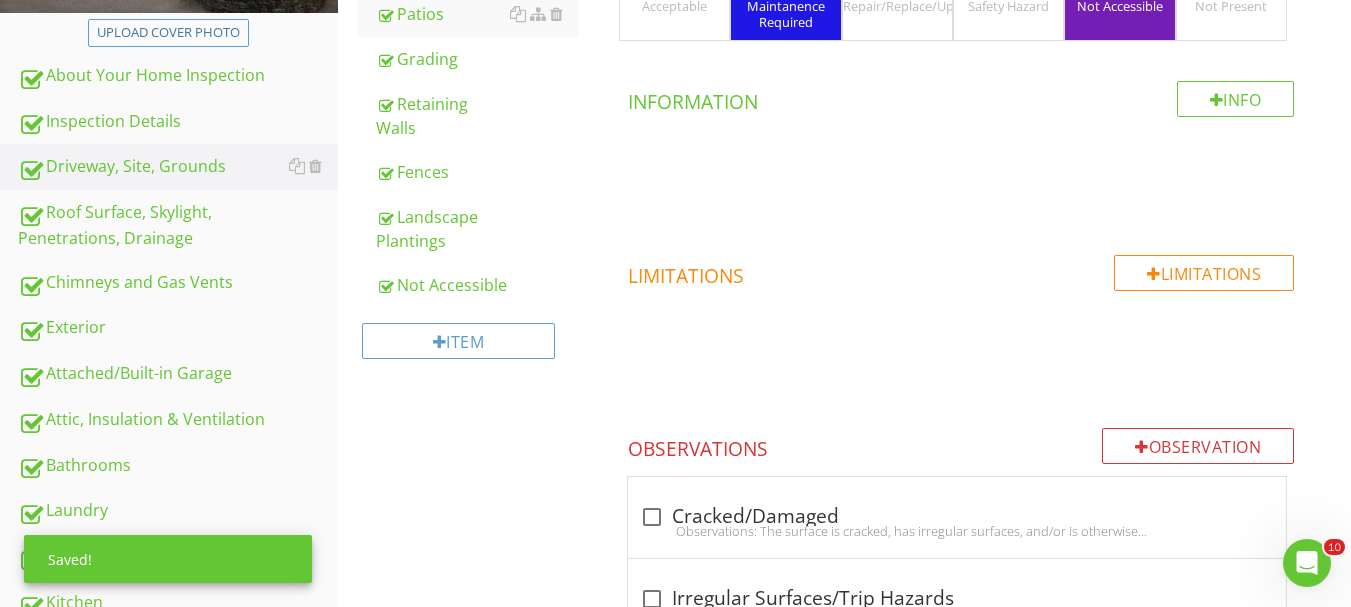 scroll, scrollTop: 800, scrollLeft: 0, axis: vertical 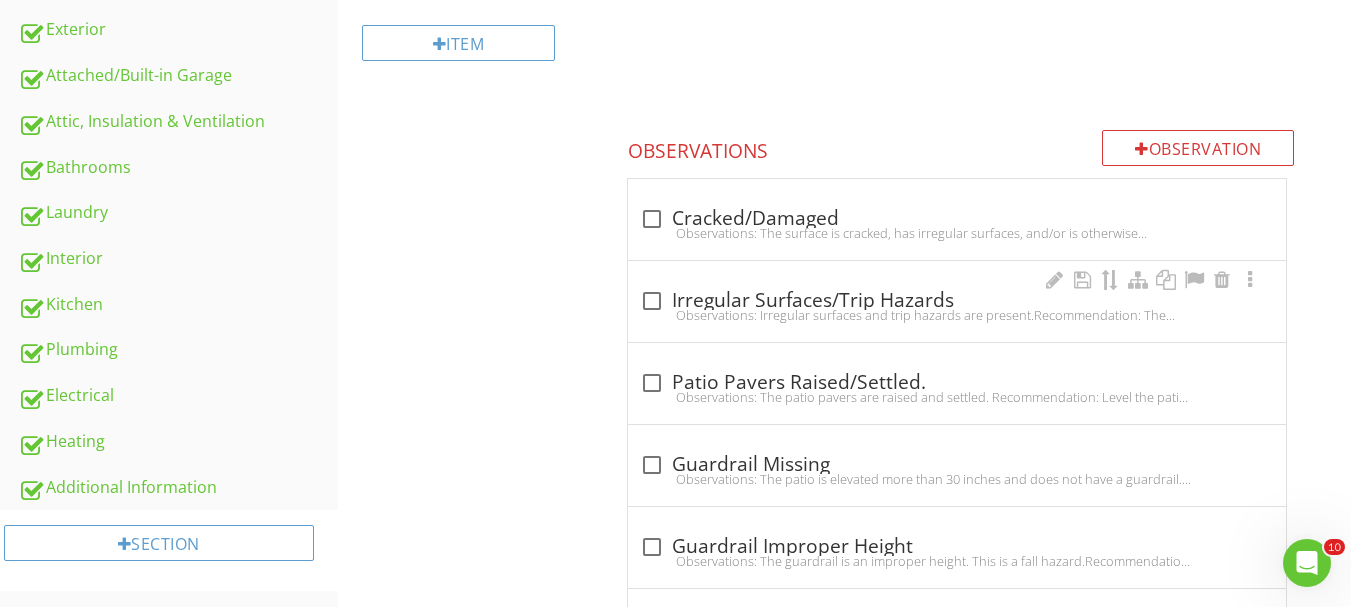 click on "Observations: Irregular surfaces and trip hazards are present.Recommendation: The client should consult with a qualified professional to determine the full extent and cost of repair." at bounding box center (957, 315) 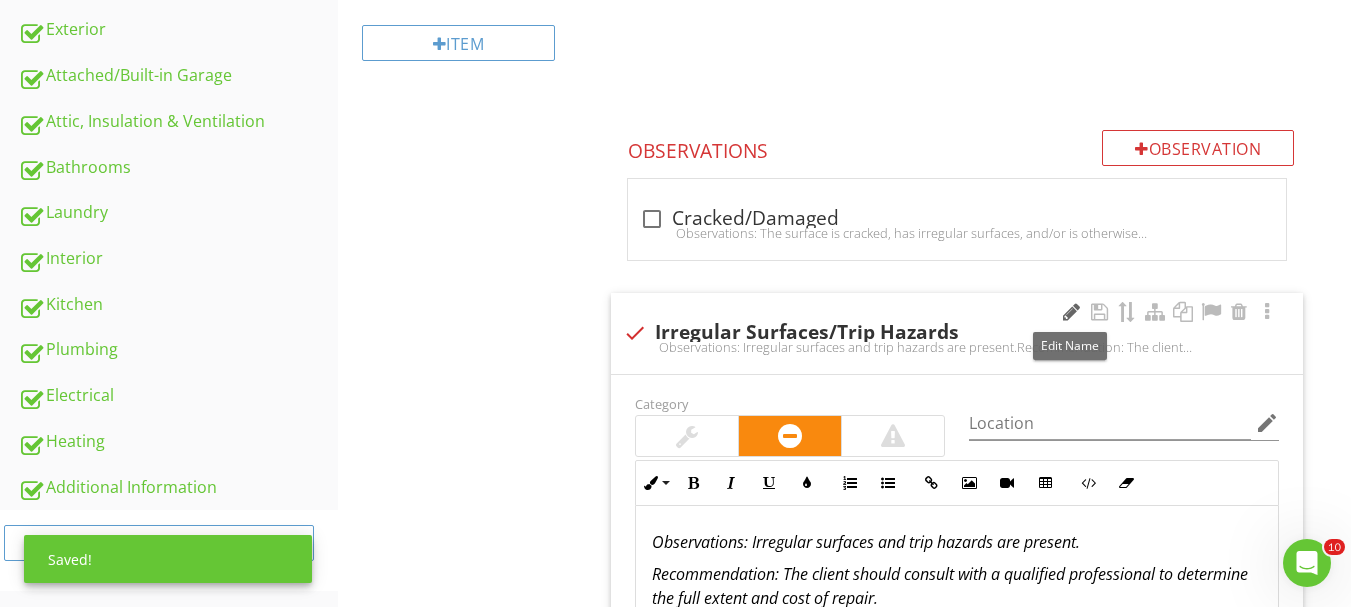 click at bounding box center [1071, 312] 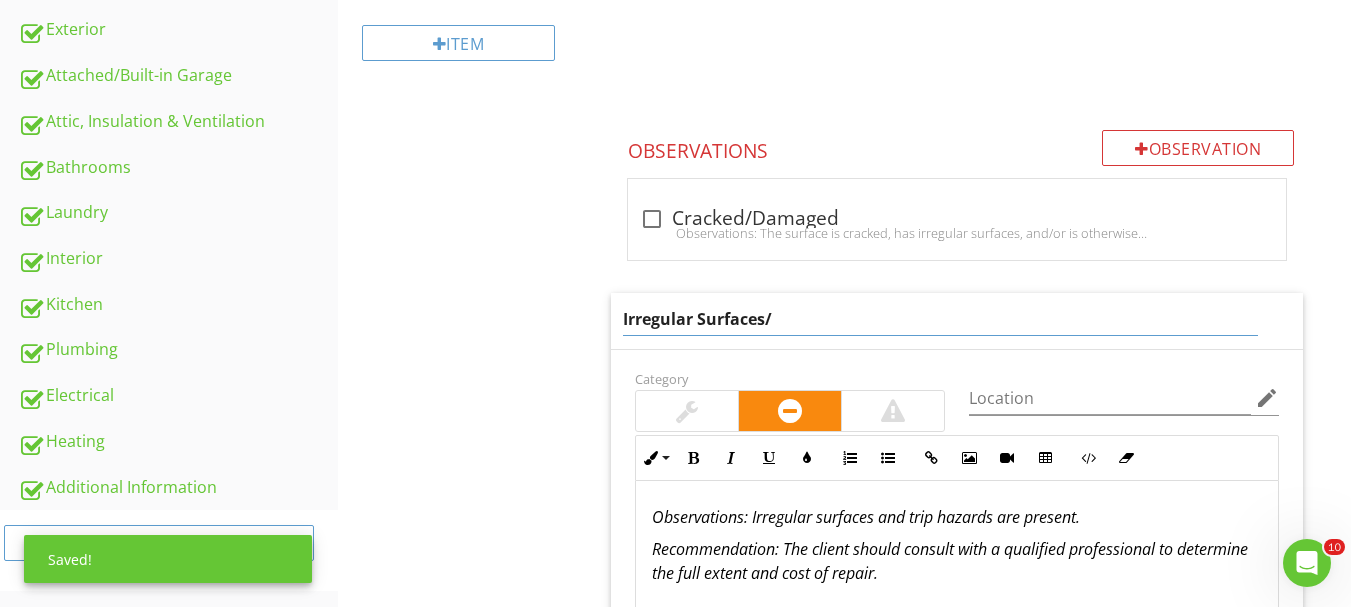 type on "Irregular Surfaces" 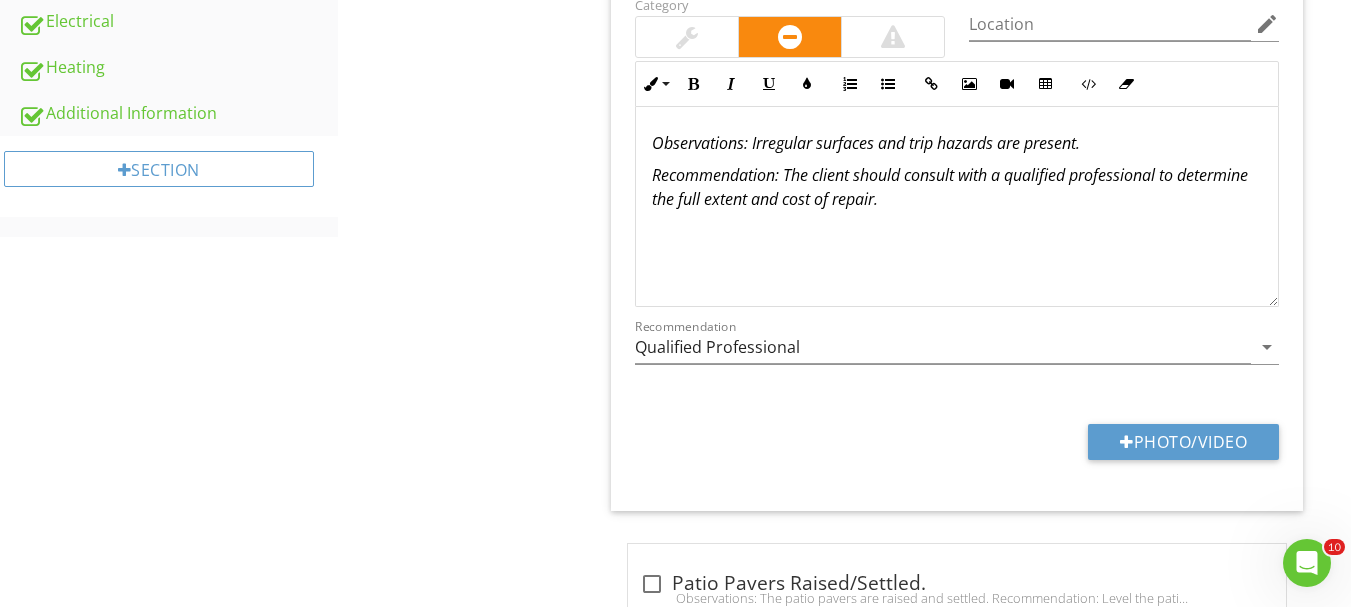 scroll, scrollTop: 1200, scrollLeft: 0, axis: vertical 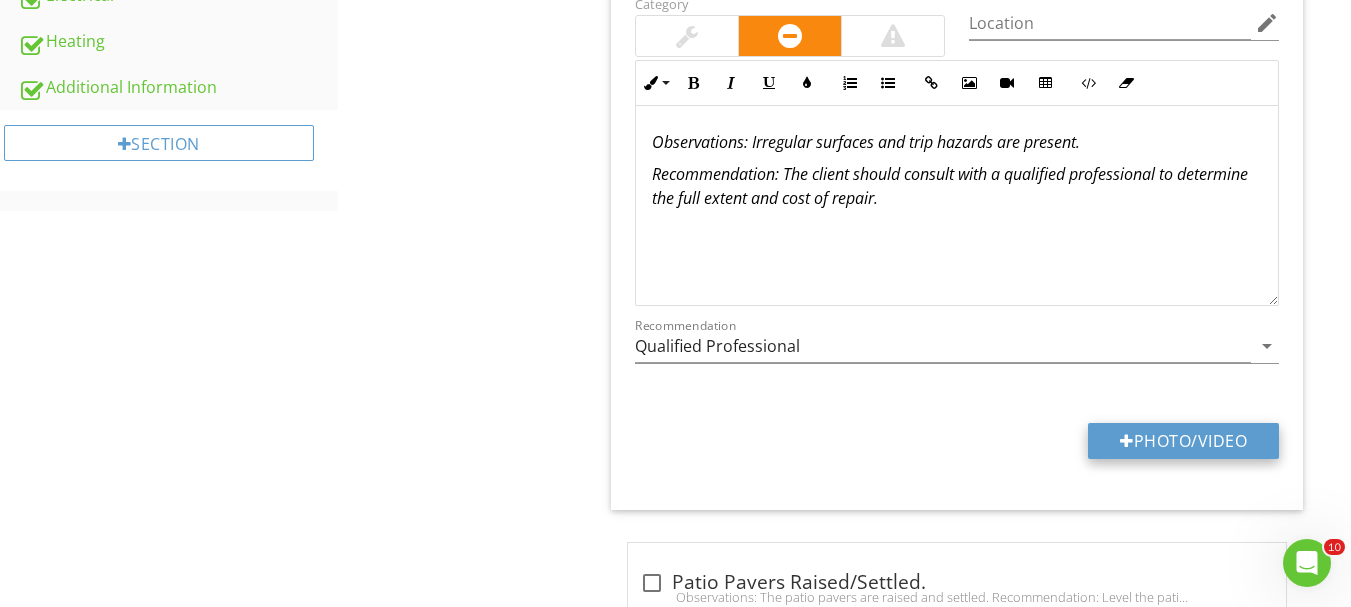click on "Category                 Location edit       Inline Style XLarge Large Normal Small Light Small/Light Bold Italic Underline Colors Ordered List Unordered List Insert Link Insert Image Insert Video Insert Table Code View Clear Formatting Observations : Irregular surfaces and trip hazards are present.  Recommendation: The client should consult with a qualified professional to determine the full extent and cost of repair.  Enter text here <p><span style="font-size:1rem; color: inherit; line-height: 1.2rem;"><em>Observations</em></span><em>: Irregular surfaces and trip hazards are present.&nbsp;</em></p><p><em>Recommendation: The client should consult with a qualified professional to determine the full extent and cost of repair.&nbsp;</em></p>   Recommendation Qualified Professional arrow_drop_down
Photo/Video" at bounding box center (957, 242) 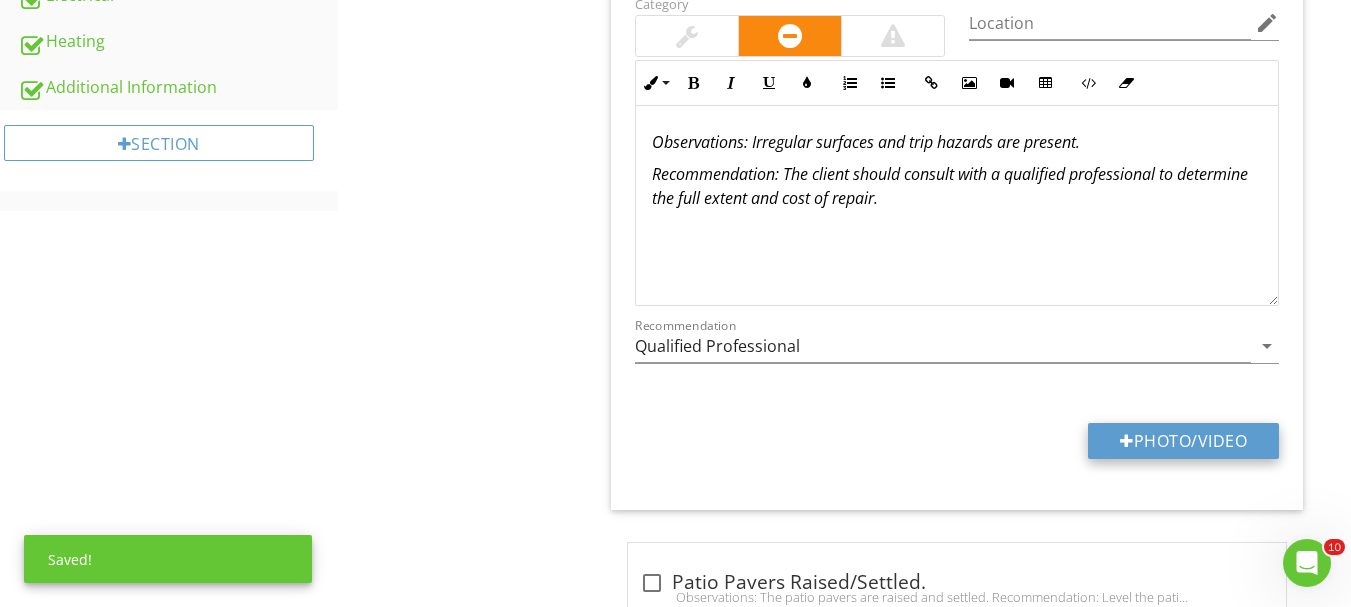 click on "Photo/Video" at bounding box center [1183, 441] 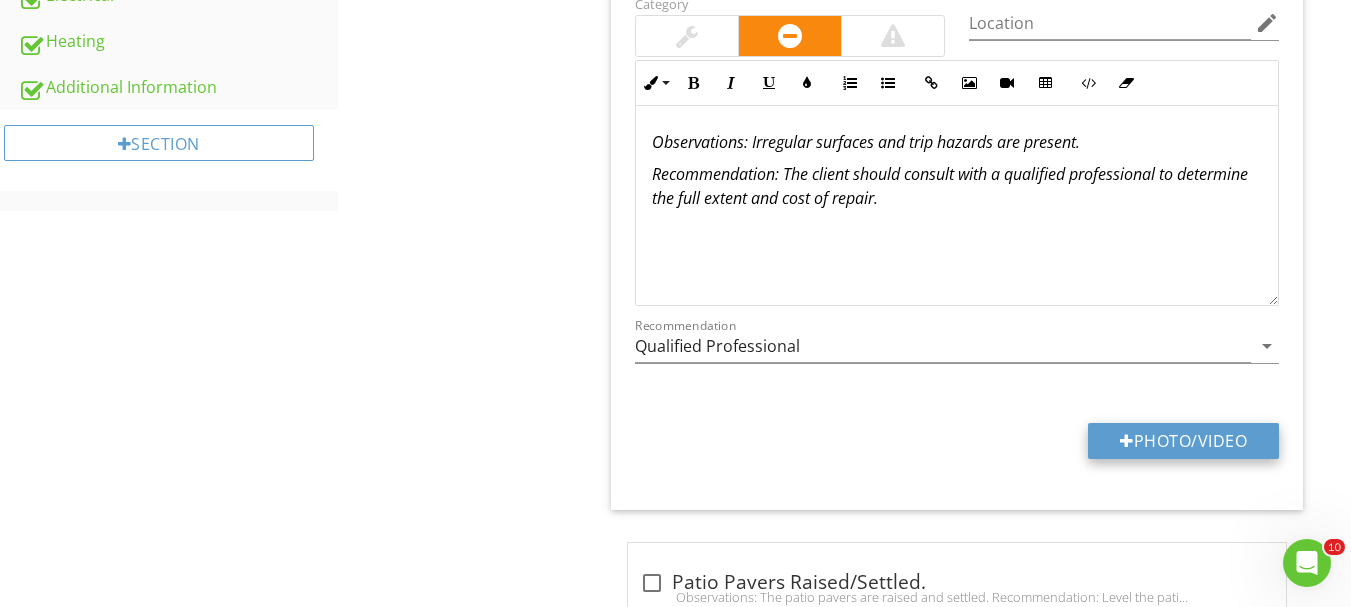 type on "C:\fakepath\20250727_085533.jpg" 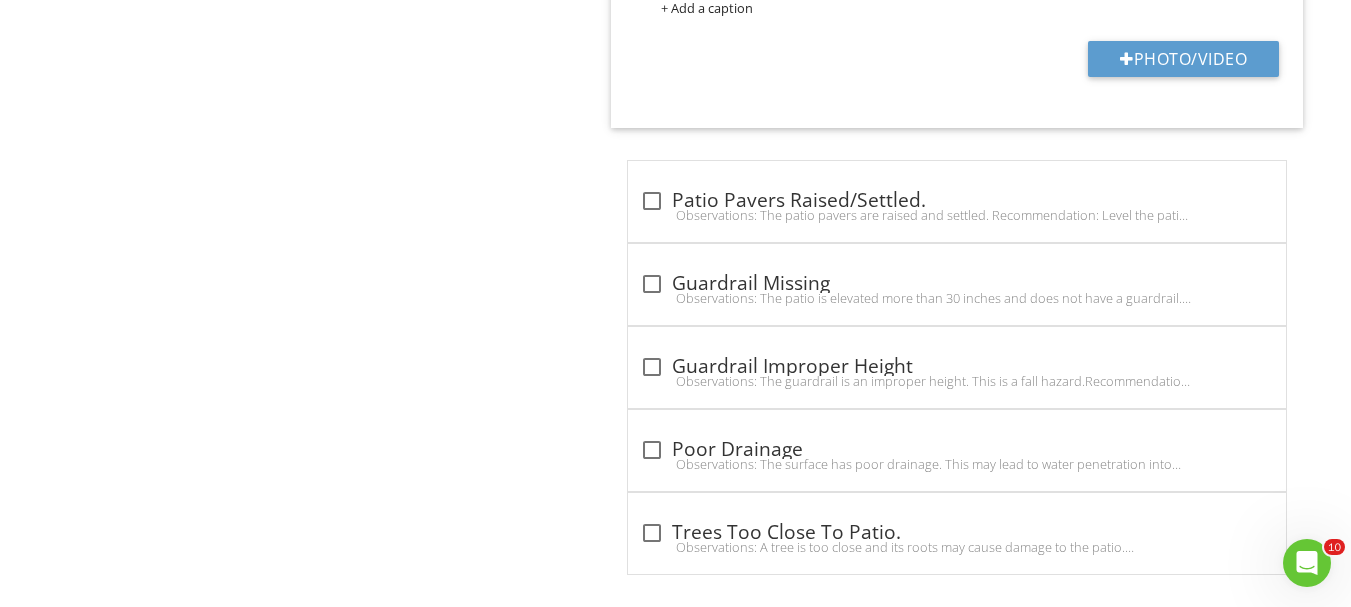 scroll, scrollTop: 1750, scrollLeft: 0, axis: vertical 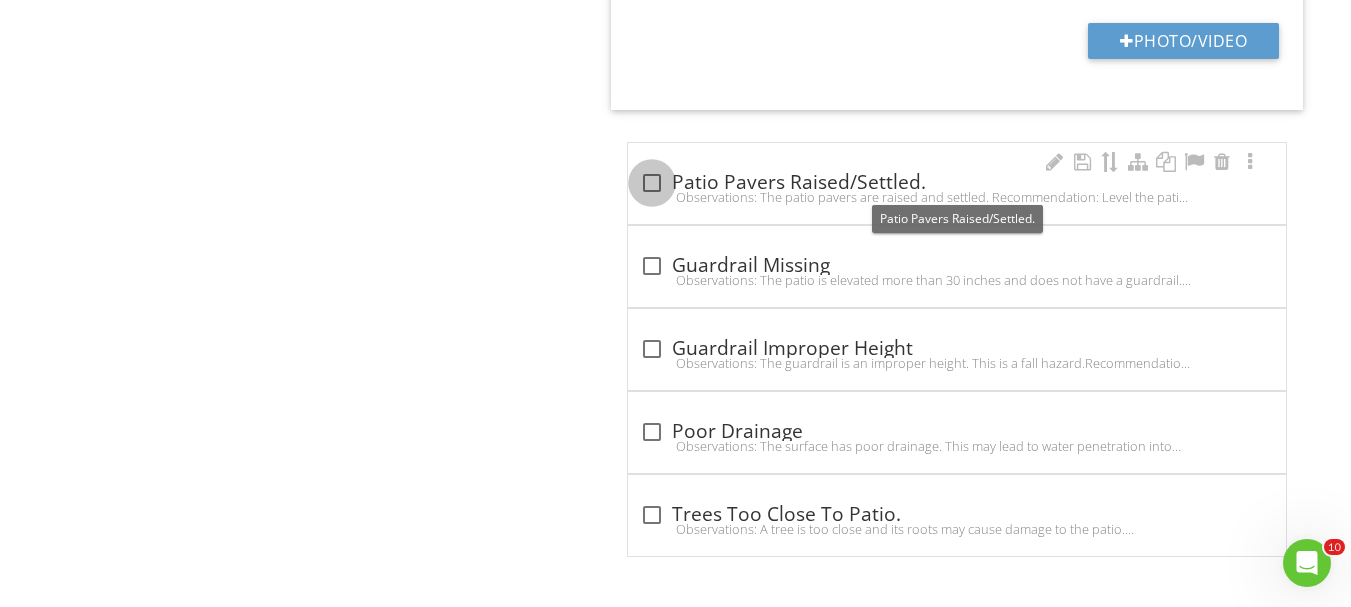 click at bounding box center (652, 183) 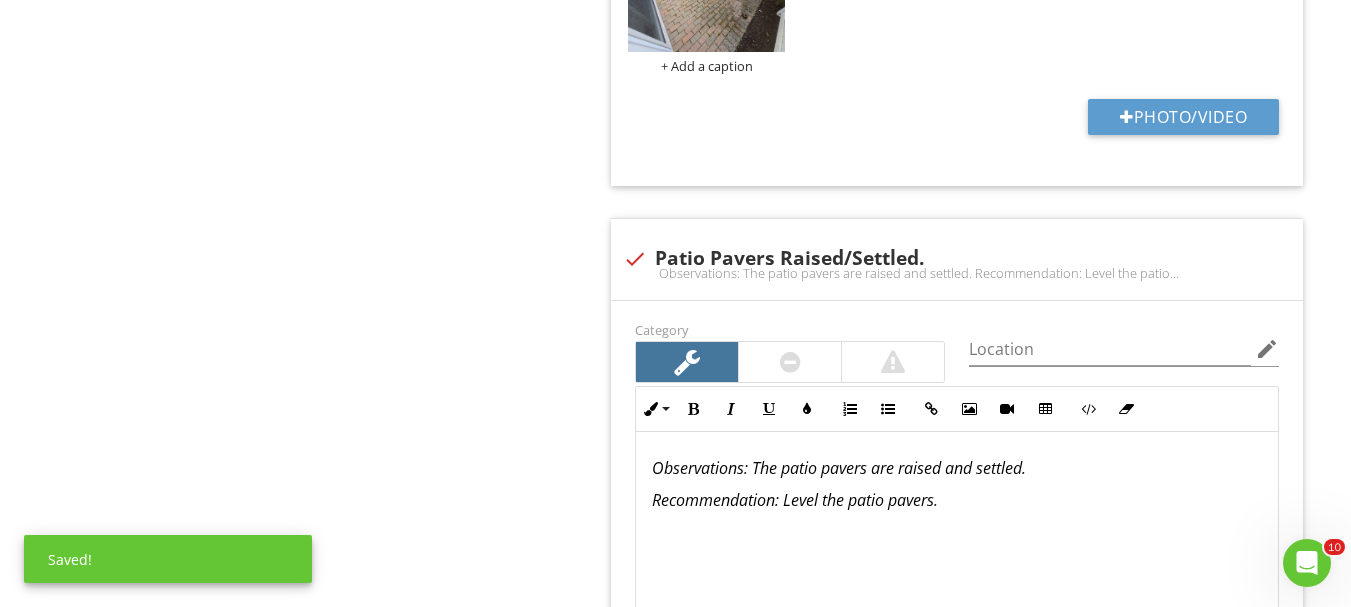 scroll, scrollTop: 1550, scrollLeft: 0, axis: vertical 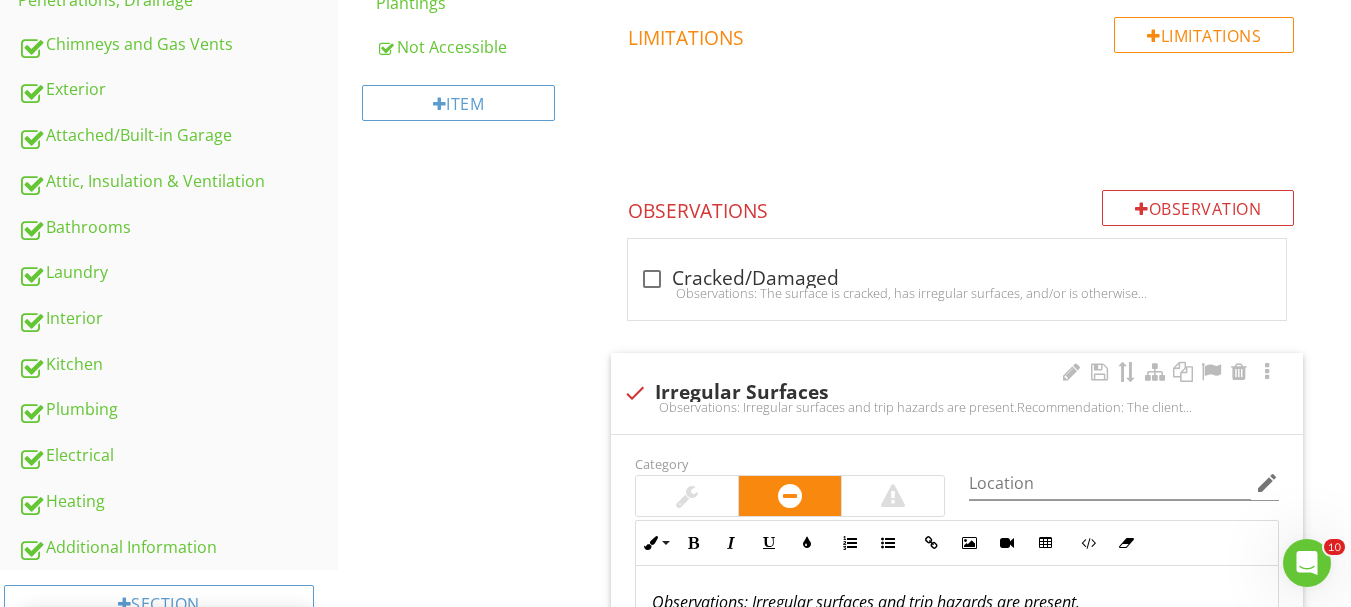 click at bounding box center (635, 393) 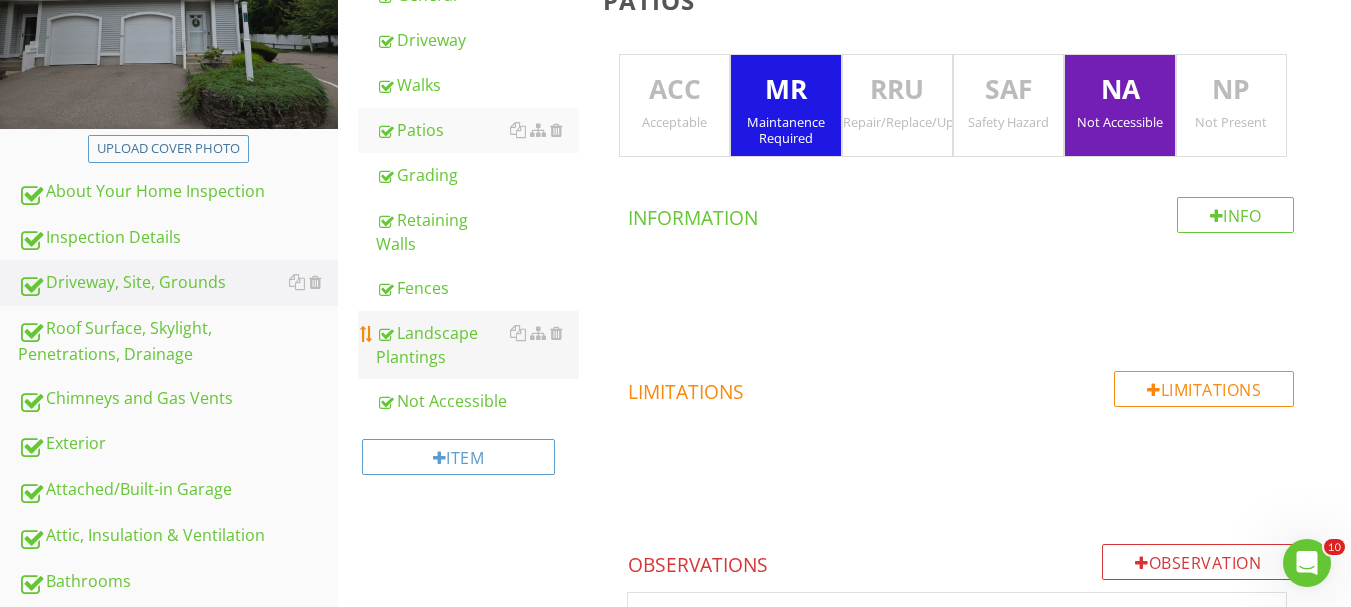 scroll, scrollTop: 340, scrollLeft: 0, axis: vertical 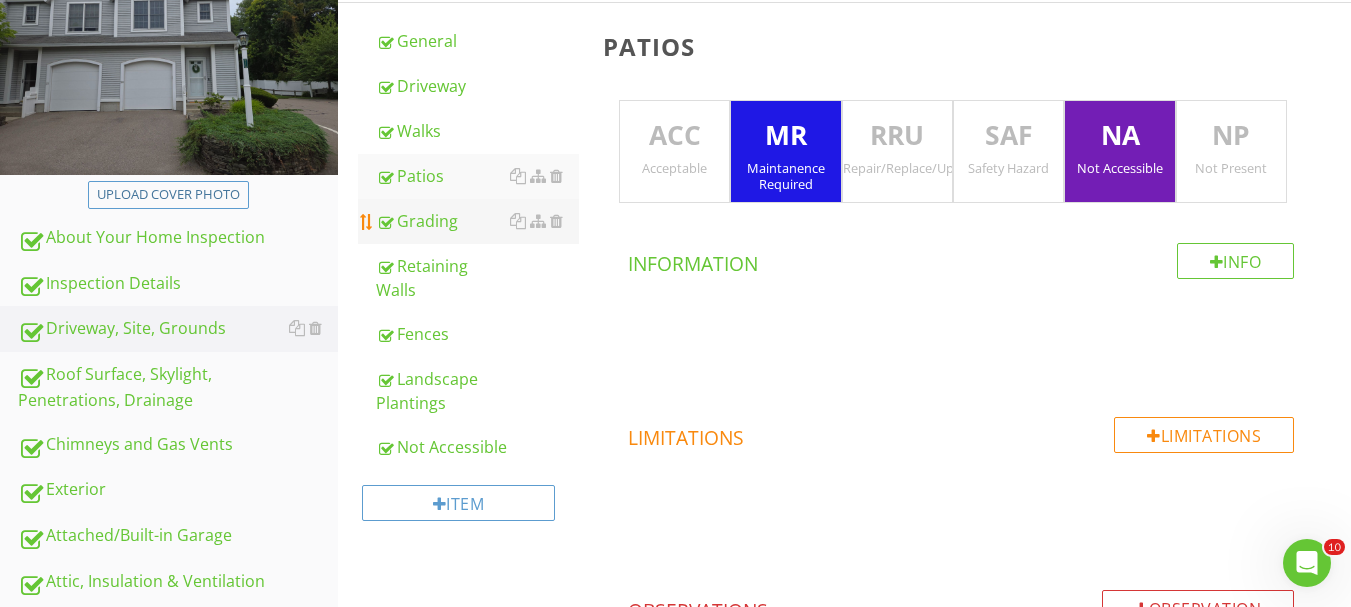 click on "Grading" at bounding box center (477, 221) 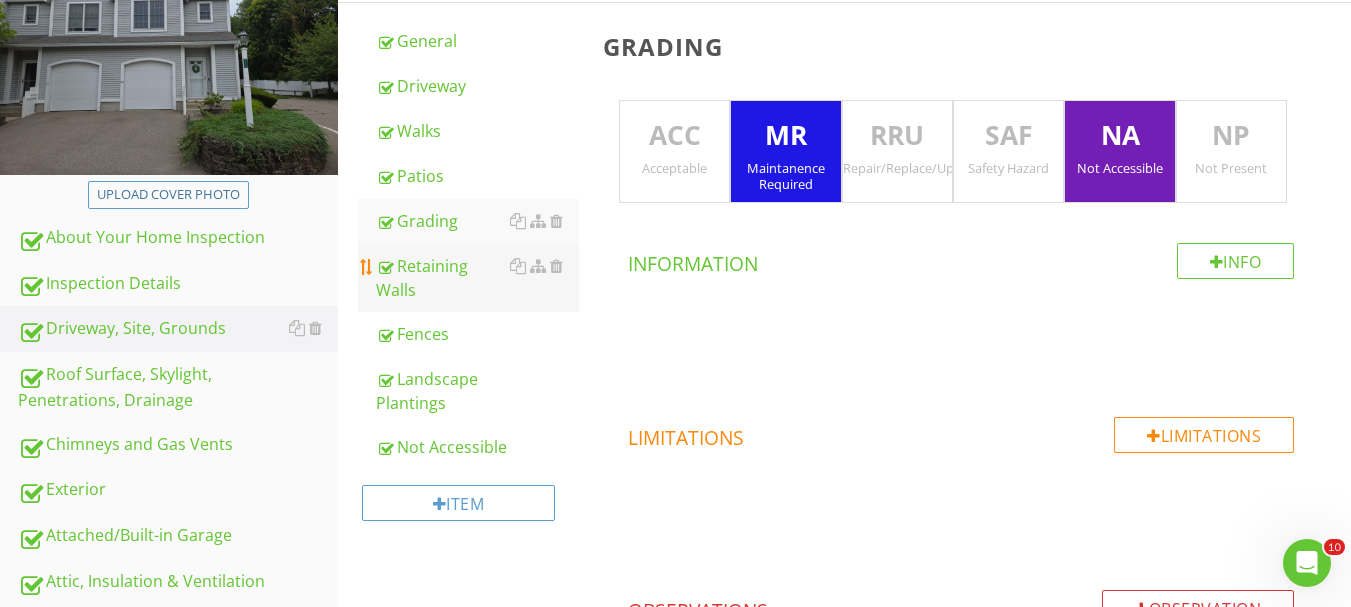 click on "Retaining Walls" at bounding box center [477, 278] 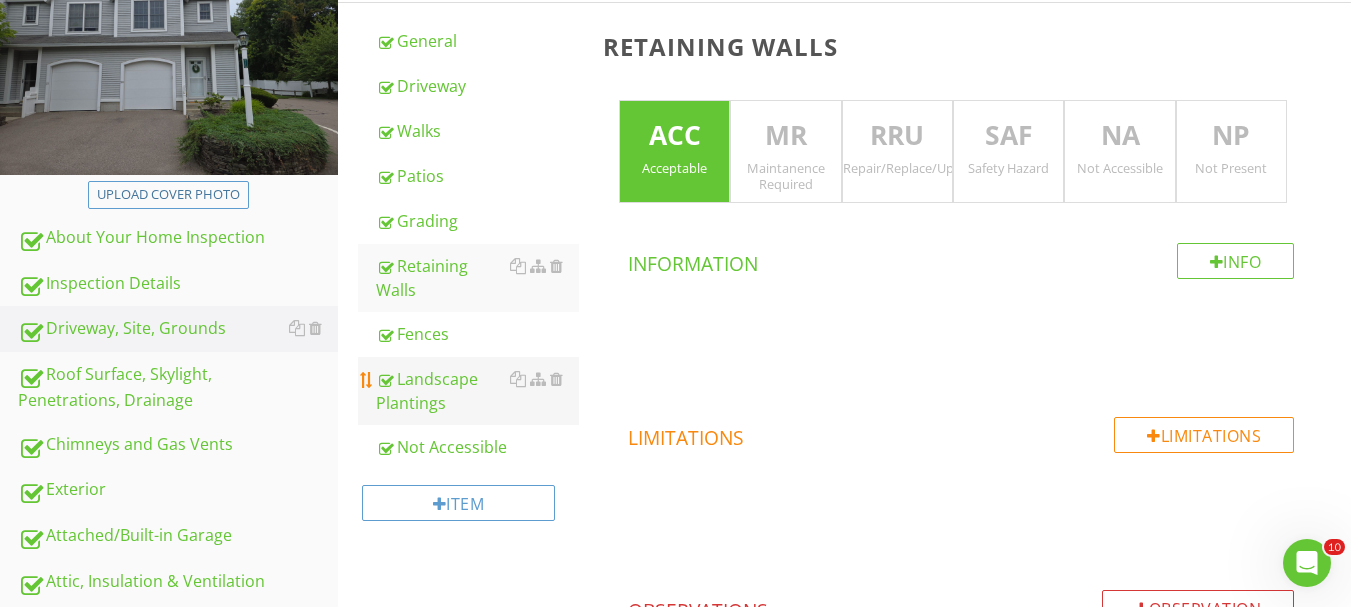 click on "Landscape Plantings" at bounding box center (477, 391) 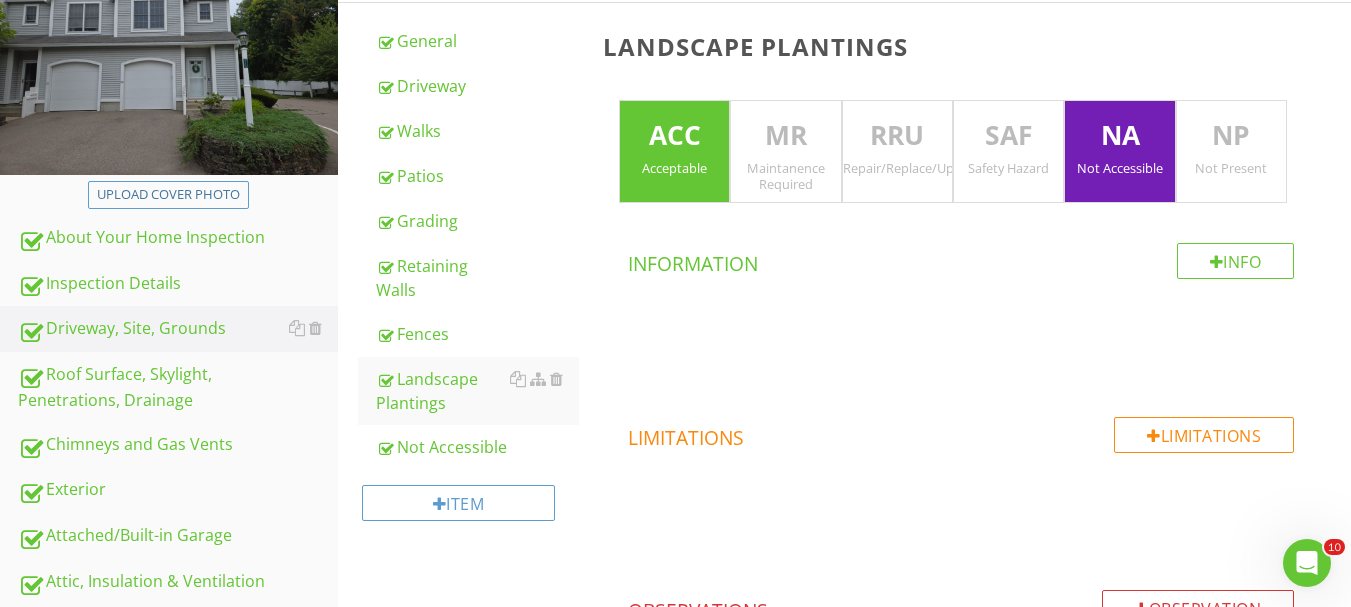 click on "Acceptable" at bounding box center [674, 168] 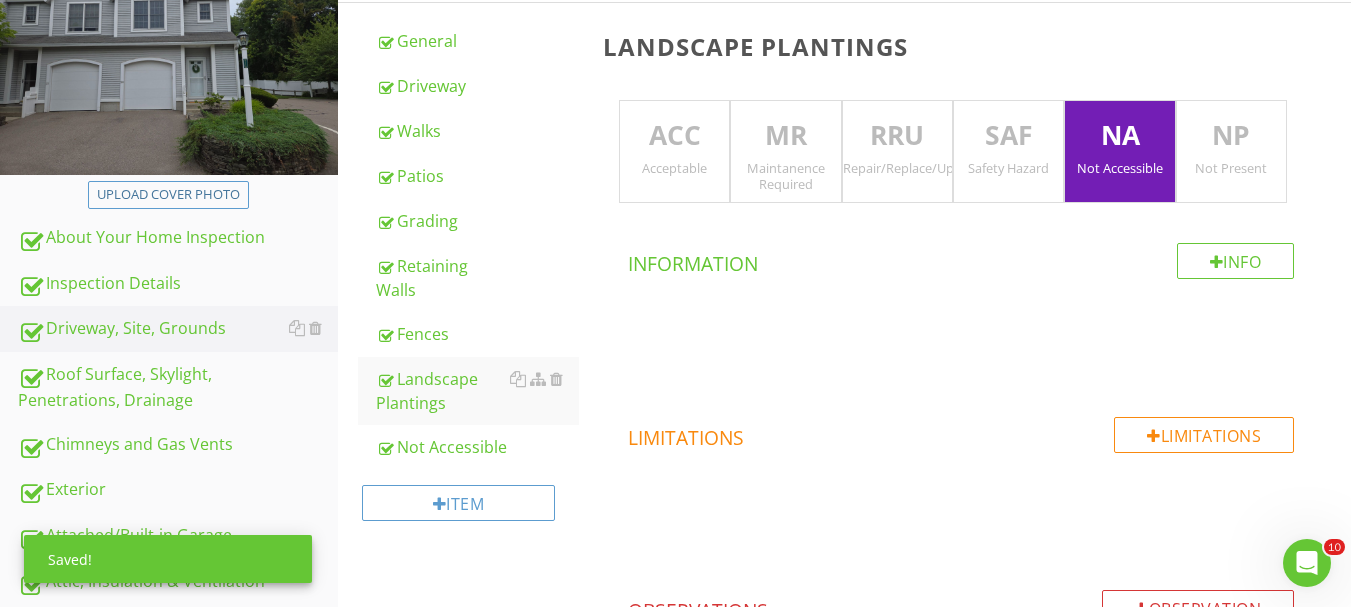 click on "Maintanence Required" at bounding box center [785, 176] 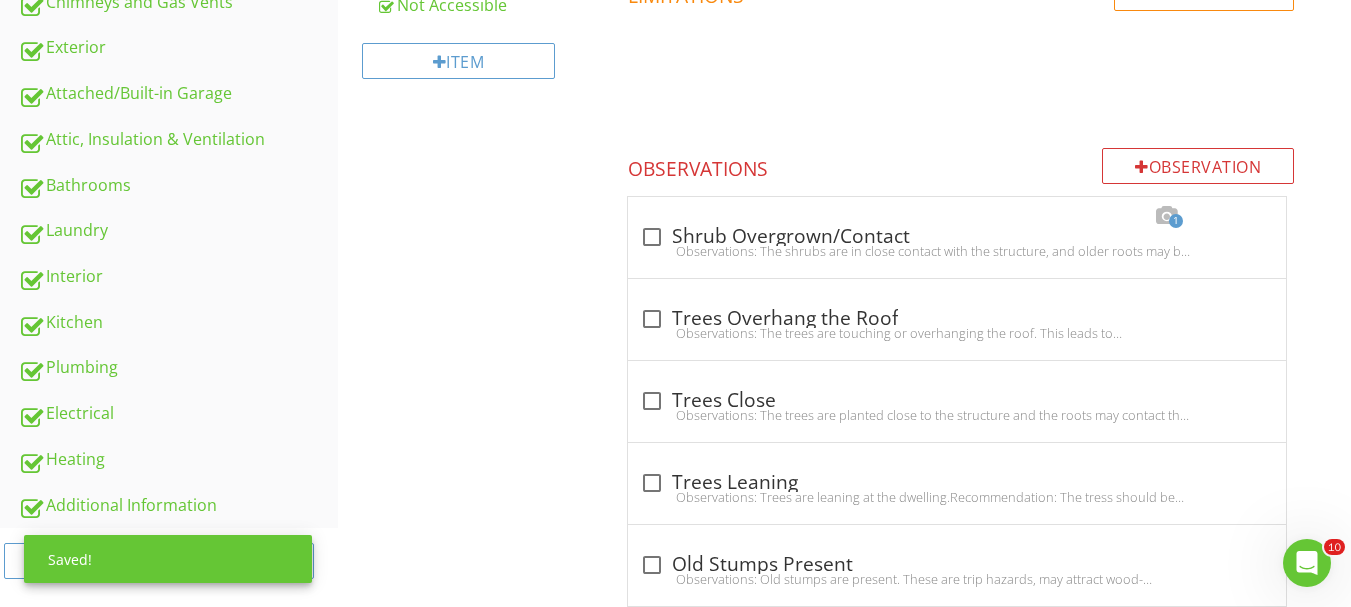 scroll, scrollTop: 840, scrollLeft: 0, axis: vertical 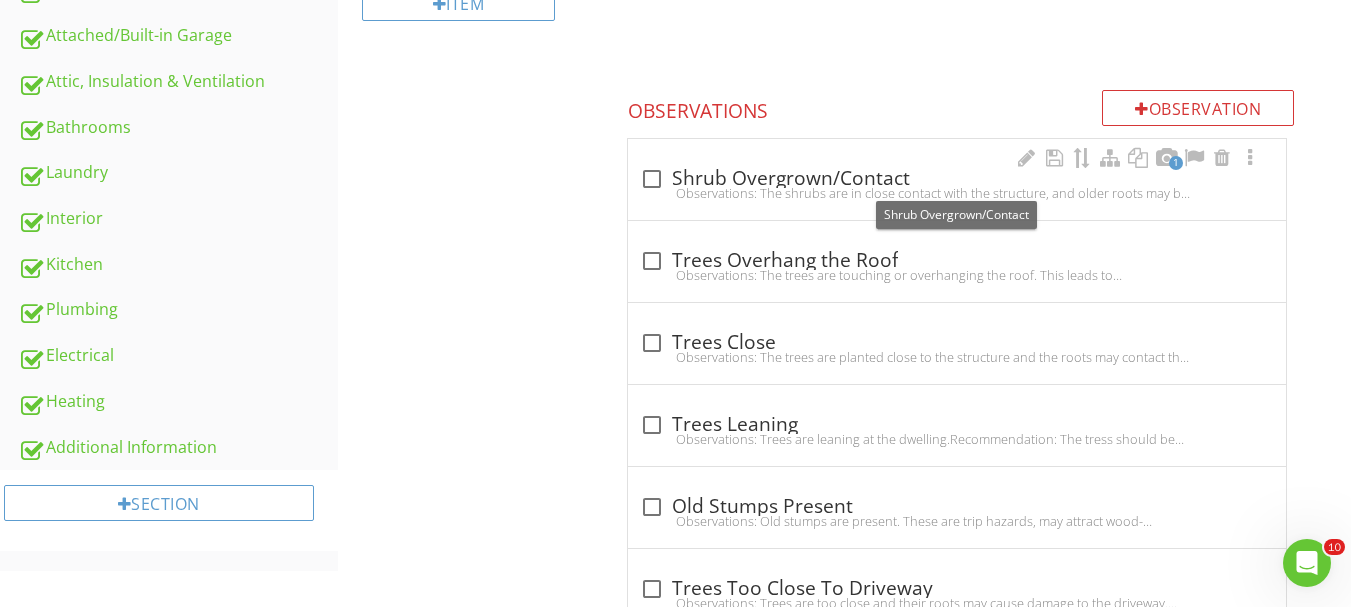click on "check_box_outline_blank
Shrub Overgrown/Contact" at bounding box center (957, 179) 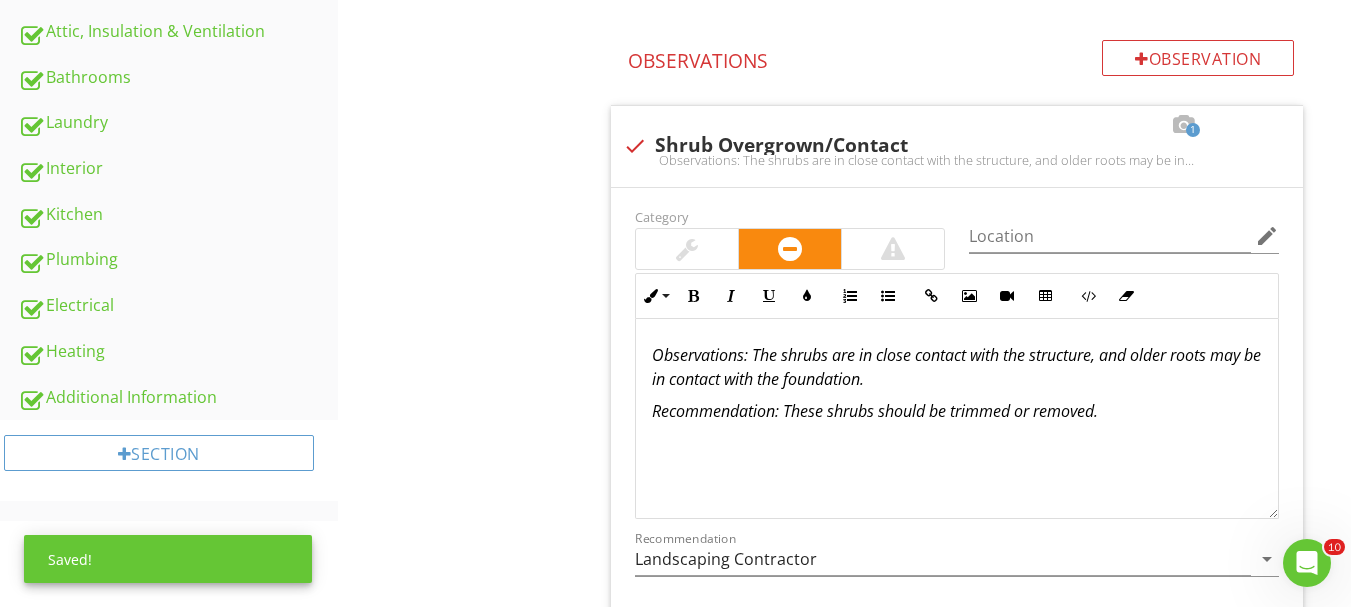 scroll, scrollTop: 940, scrollLeft: 0, axis: vertical 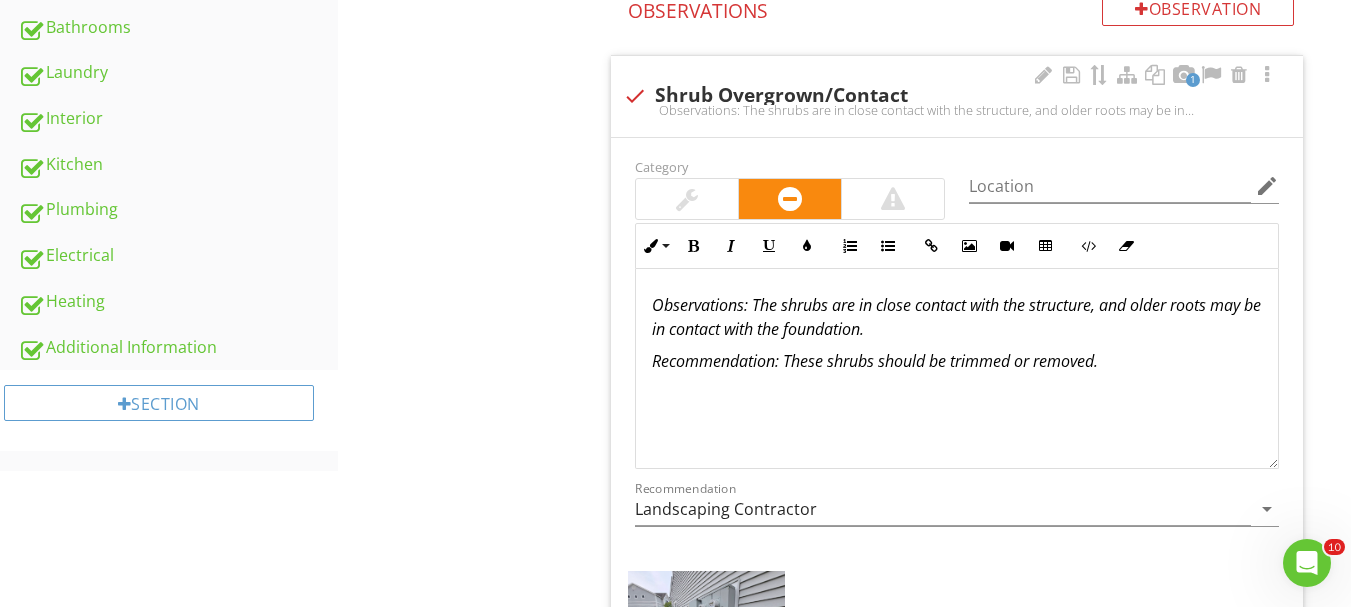 click on "Observations : The shrubs are in close contact with the structure, and older roots may be in contact with the foundation." at bounding box center [957, 317] 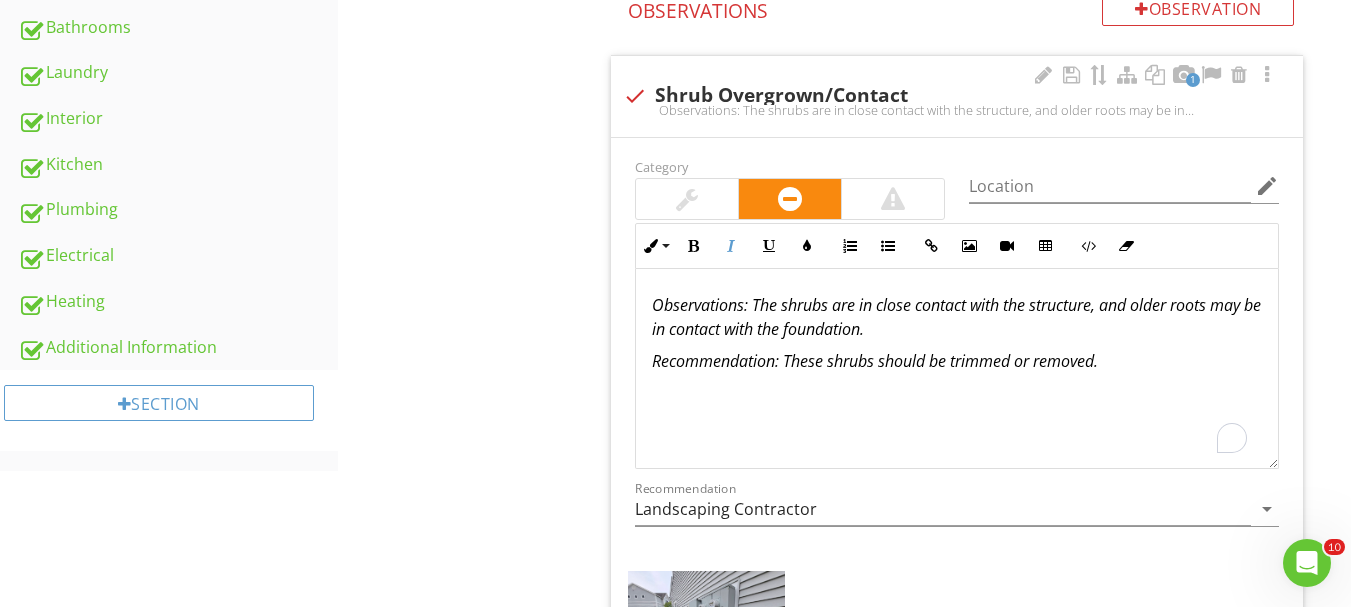 type 